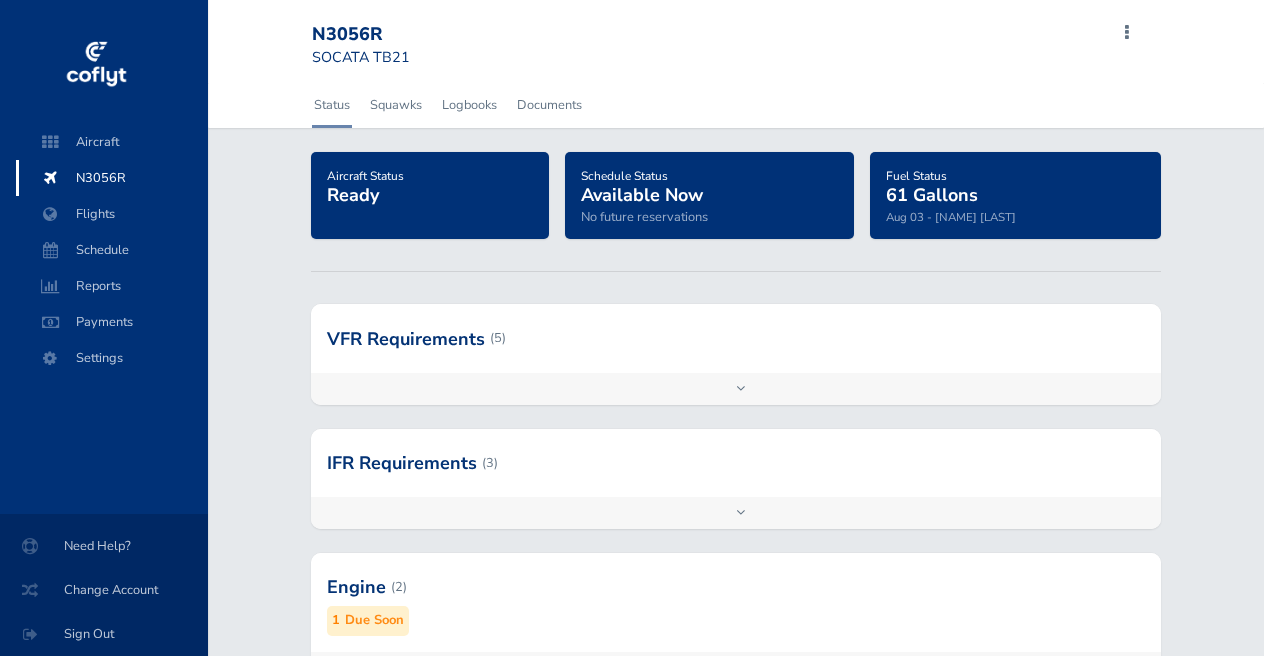 scroll, scrollTop: 0, scrollLeft: 0, axis: both 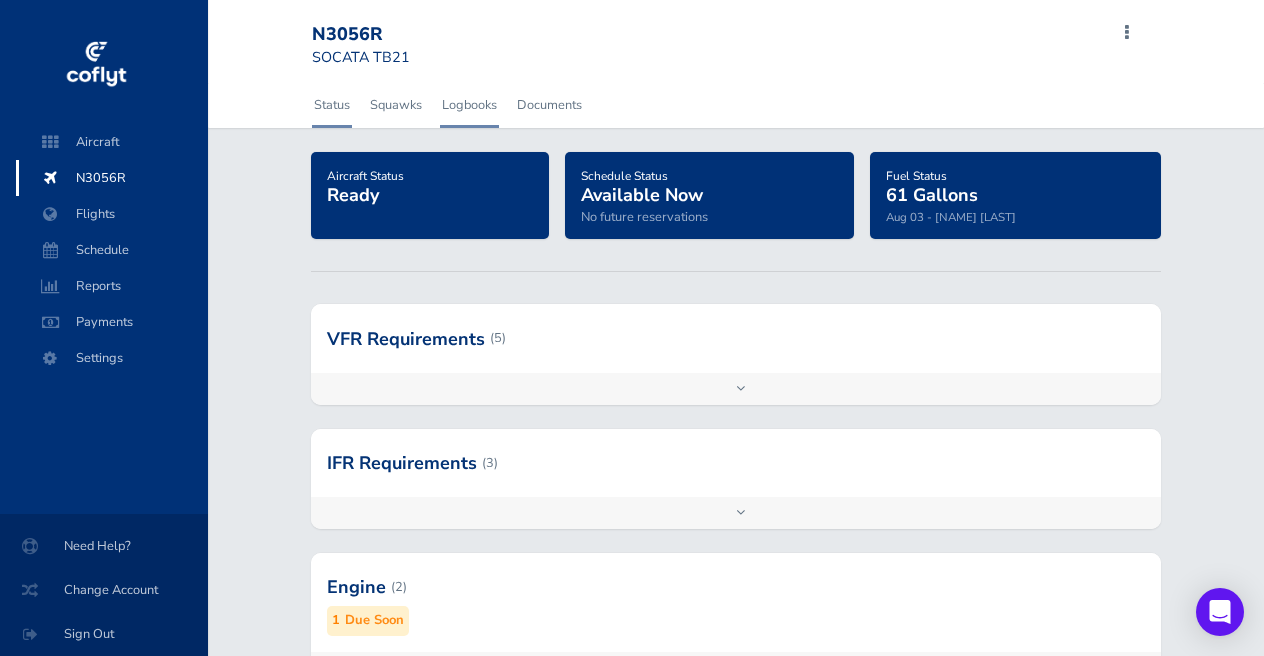 click on "Logbooks" at bounding box center (469, 105) 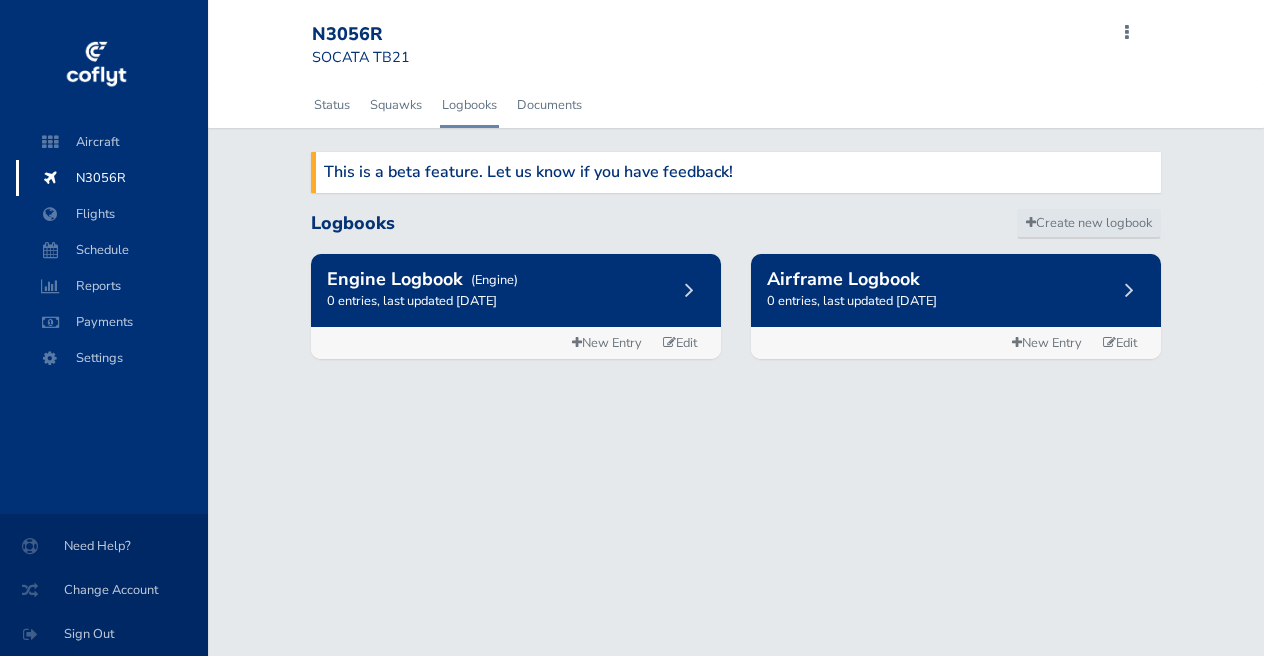 scroll, scrollTop: 0, scrollLeft: 0, axis: both 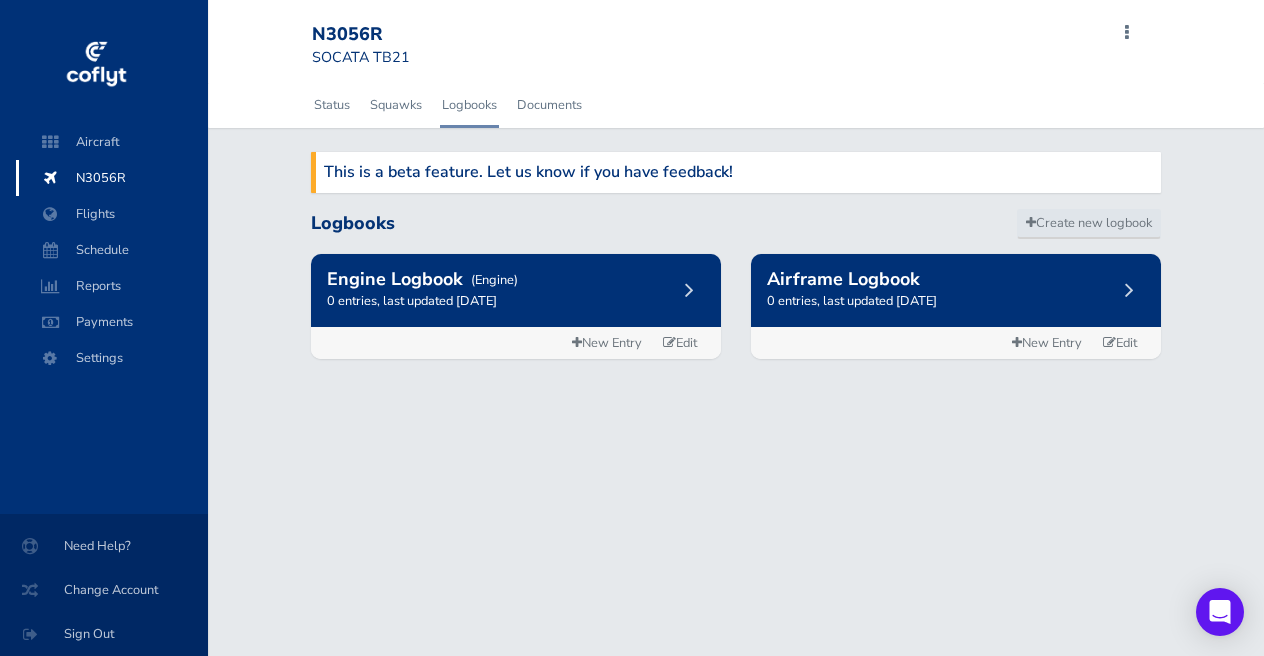 click on "0 entries, last updated [DATE]" at bounding box center (956, 301) 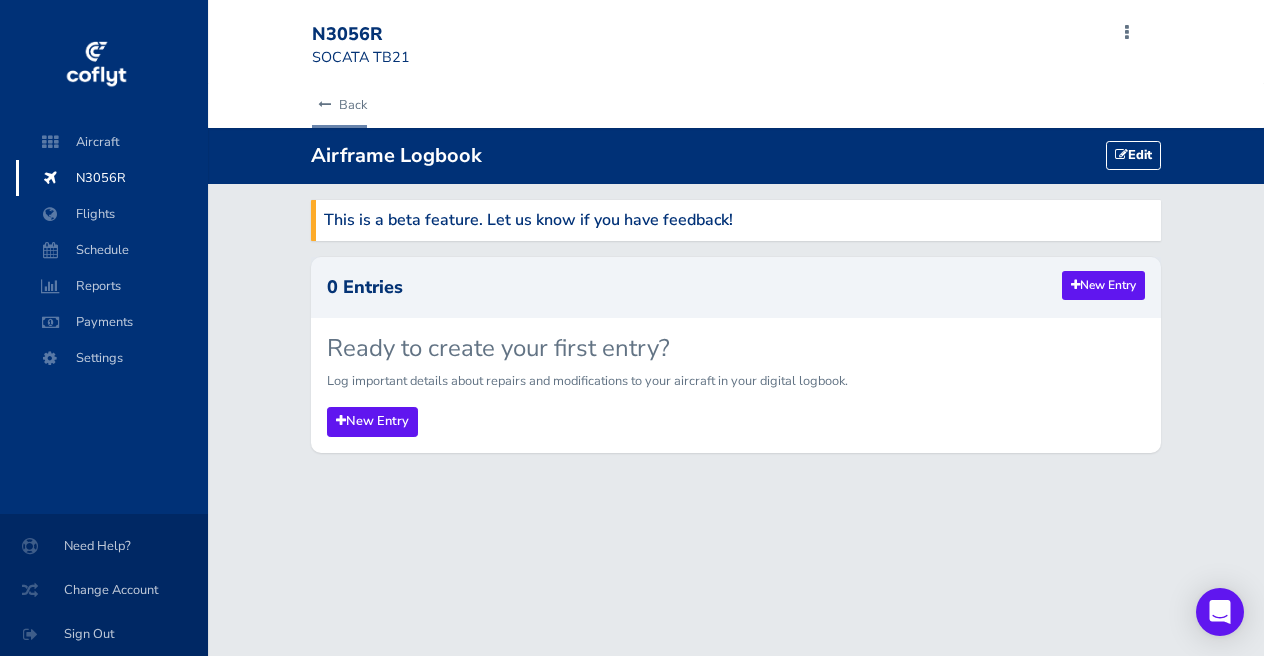 click on "Back" at bounding box center (339, 105) 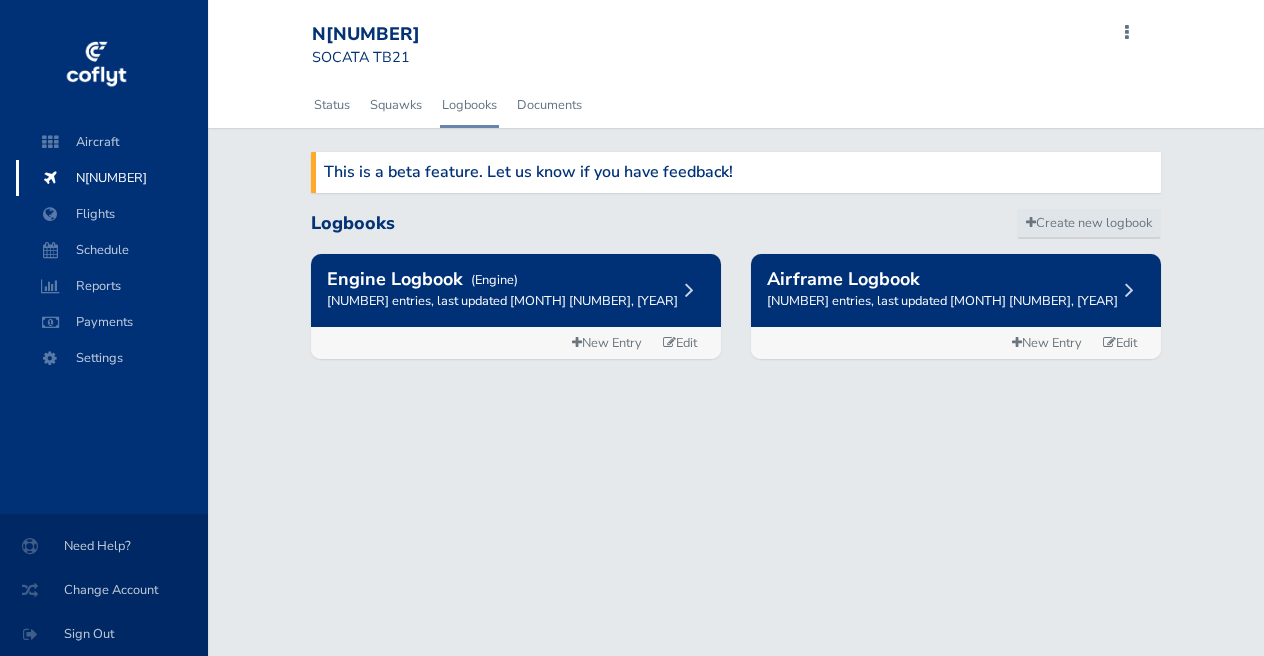 scroll, scrollTop: 0, scrollLeft: 0, axis: both 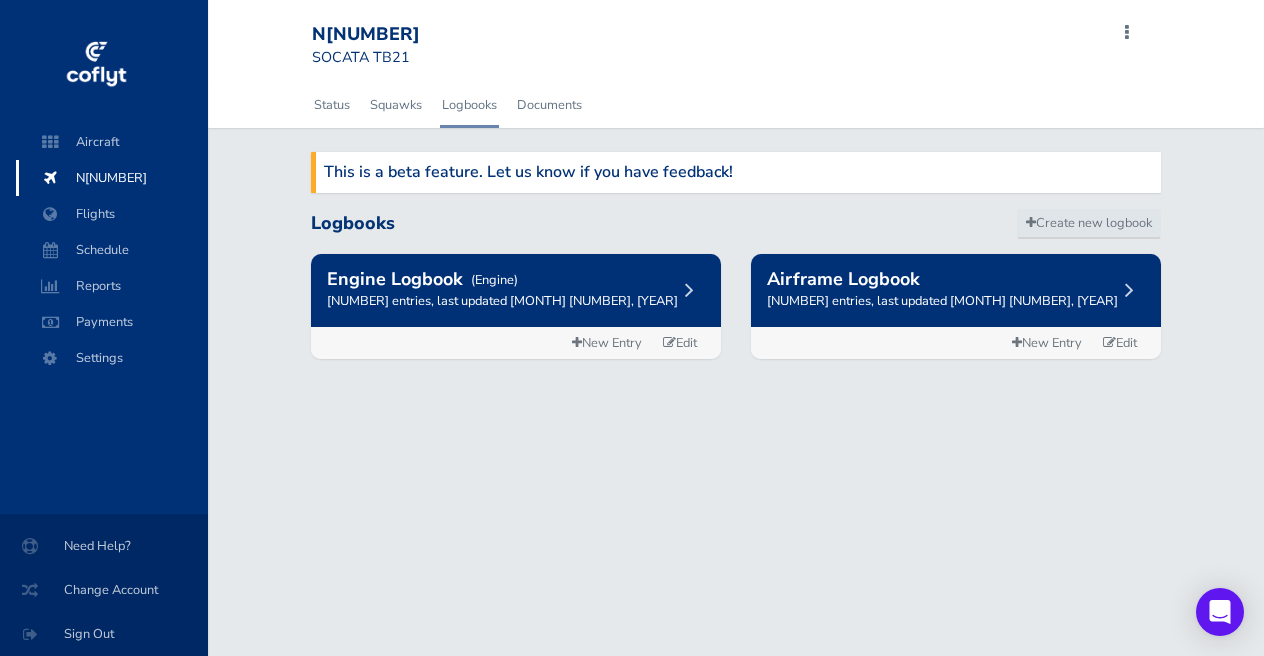 click on "0 entries, last updated June 26, 2025" at bounding box center (516, 301) 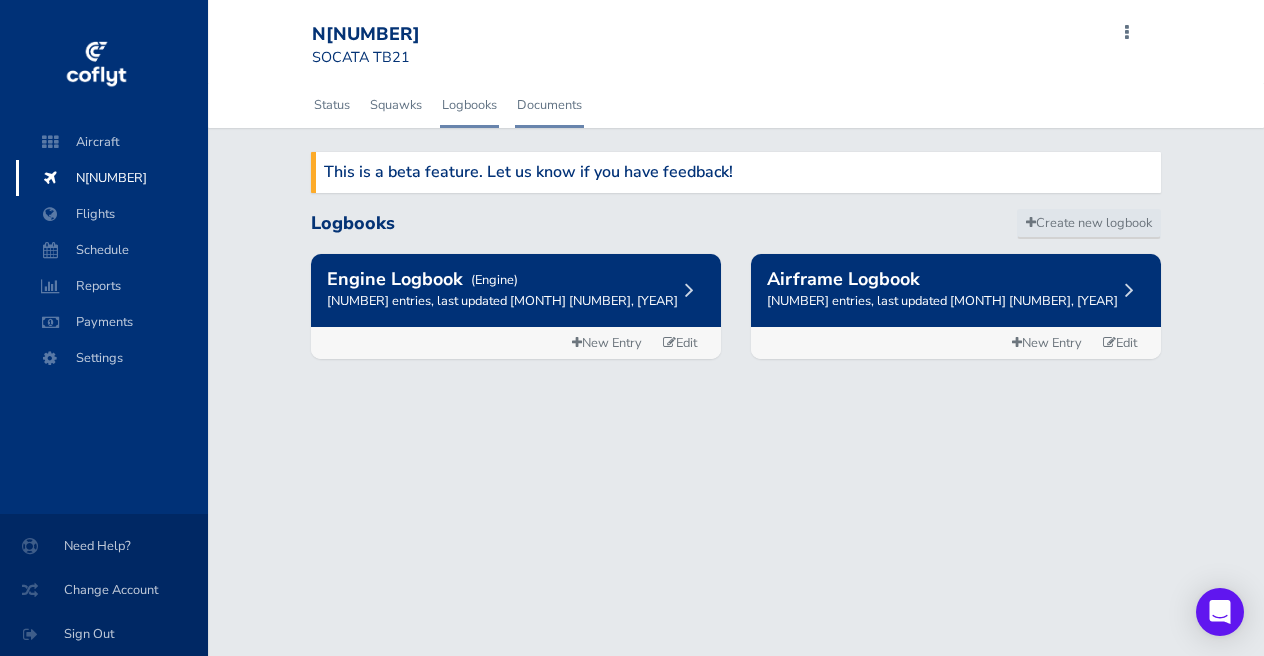 click on "Documents" at bounding box center (549, 105) 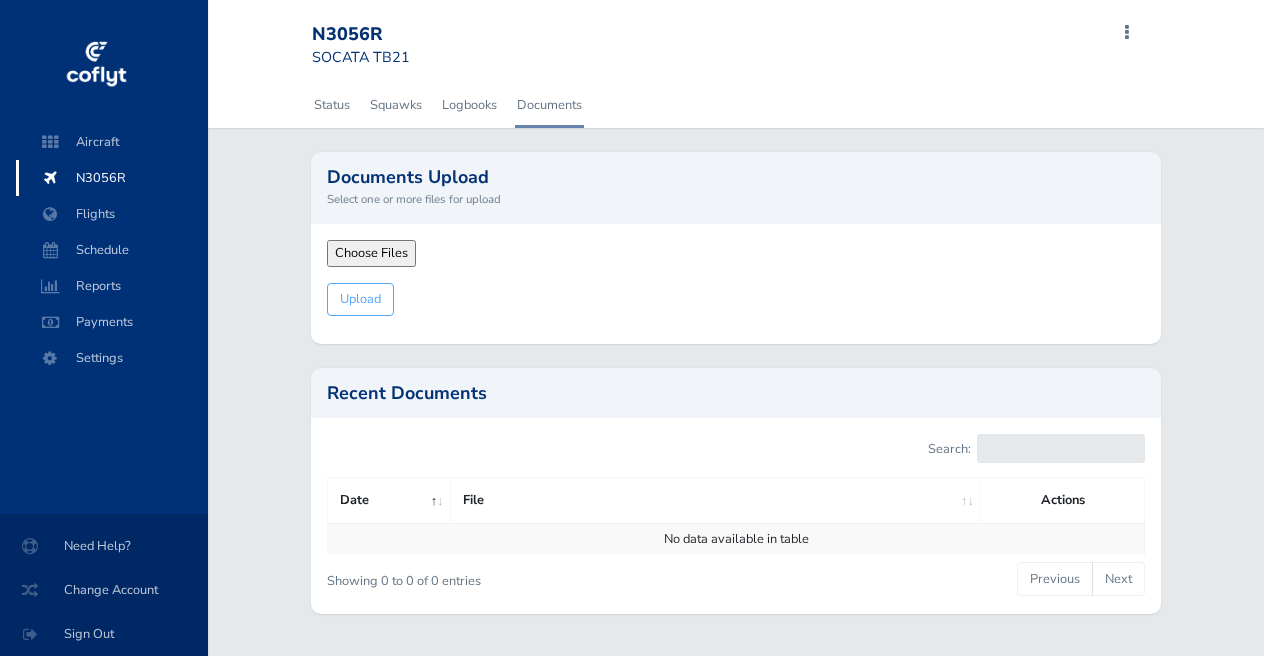 scroll, scrollTop: 0, scrollLeft: 0, axis: both 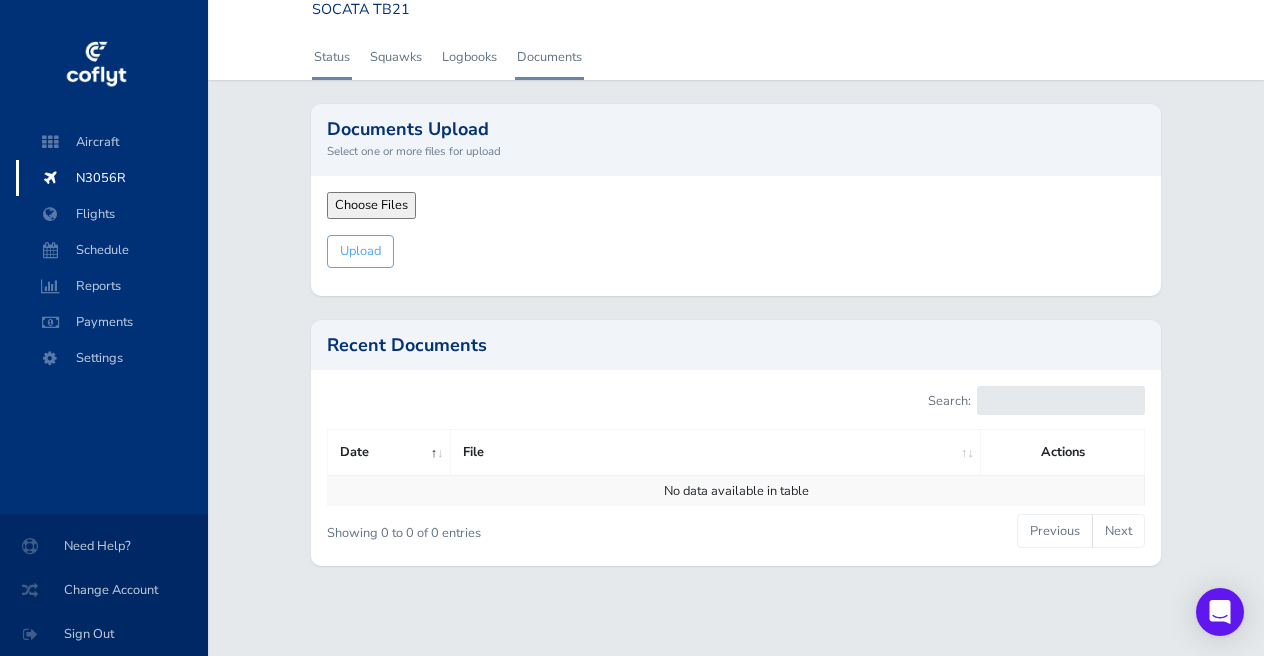 click on "Status" at bounding box center (332, 57) 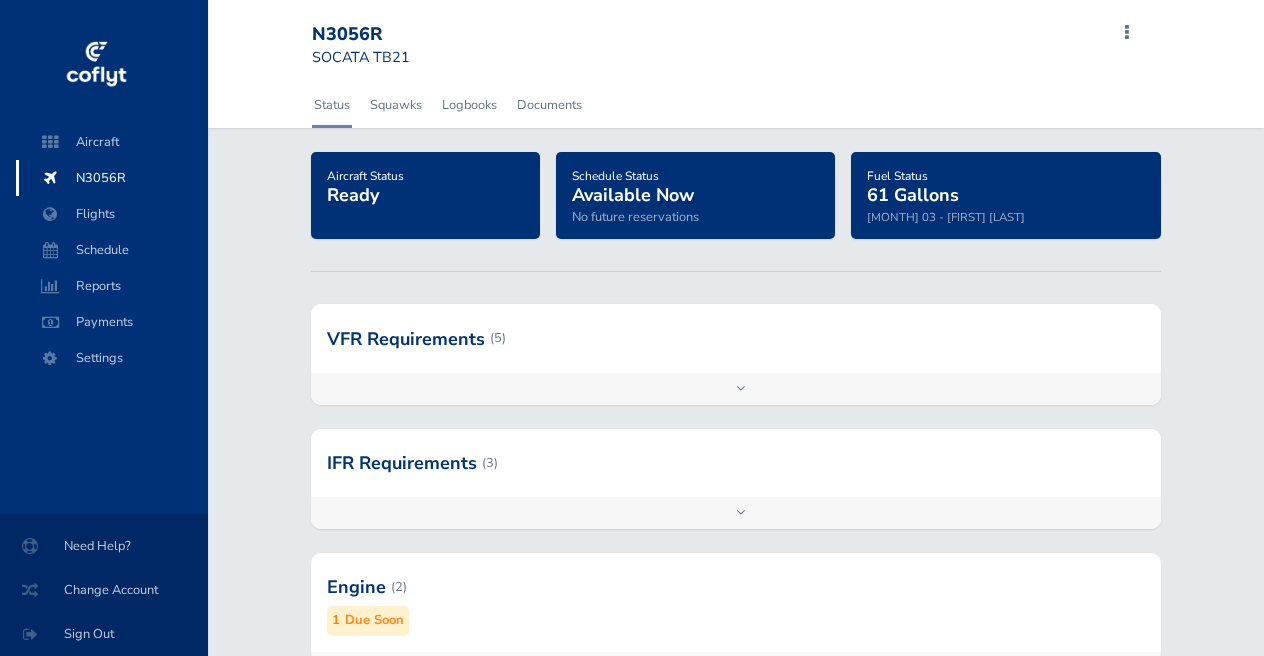 scroll, scrollTop: 0, scrollLeft: 0, axis: both 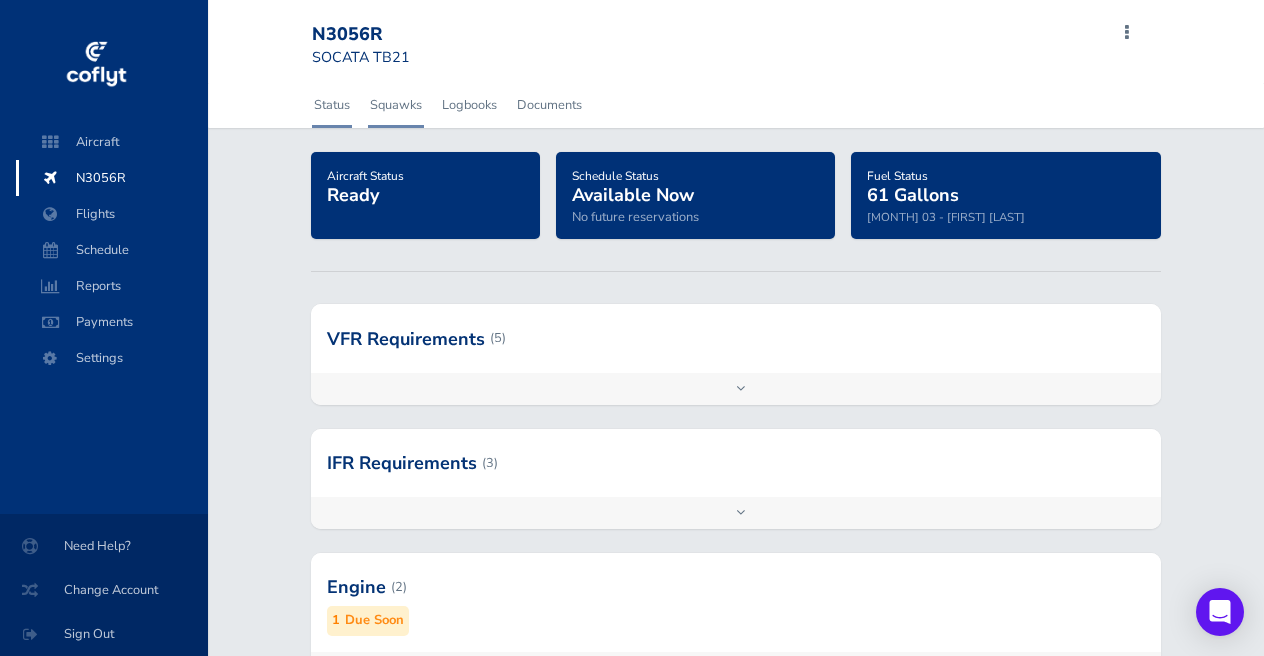click on "Squawks" at bounding box center (396, 105) 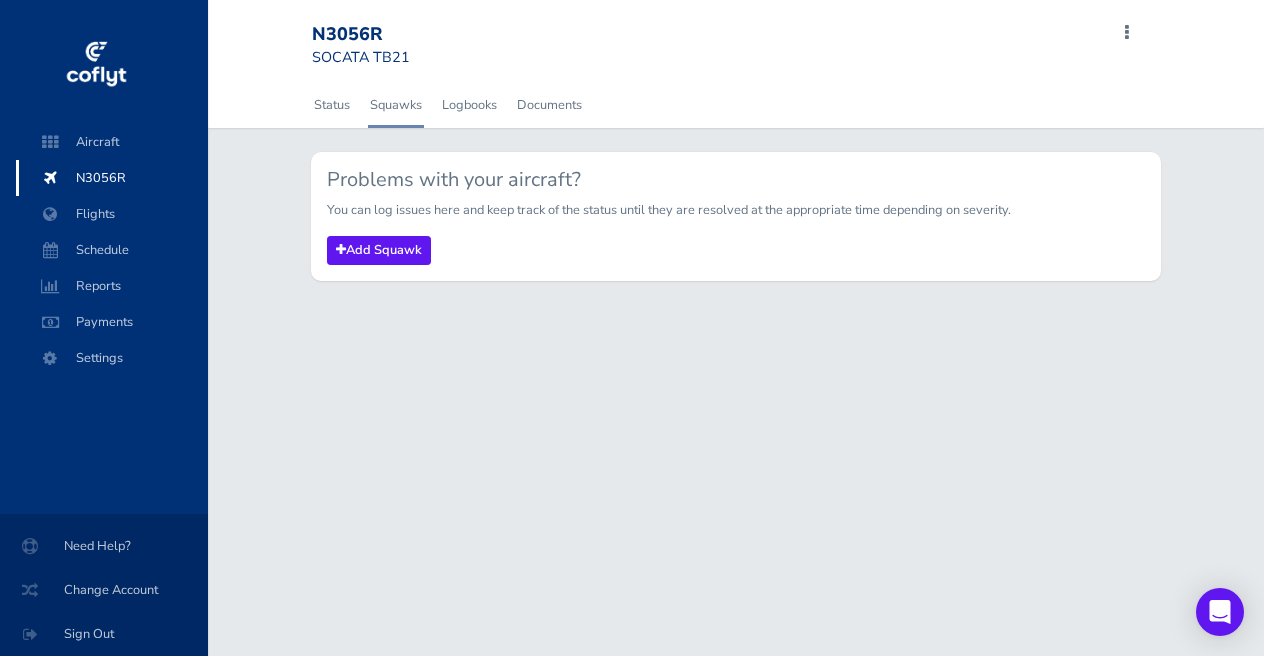 scroll, scrollTop: 0, scrollLeft: 0, axis: both 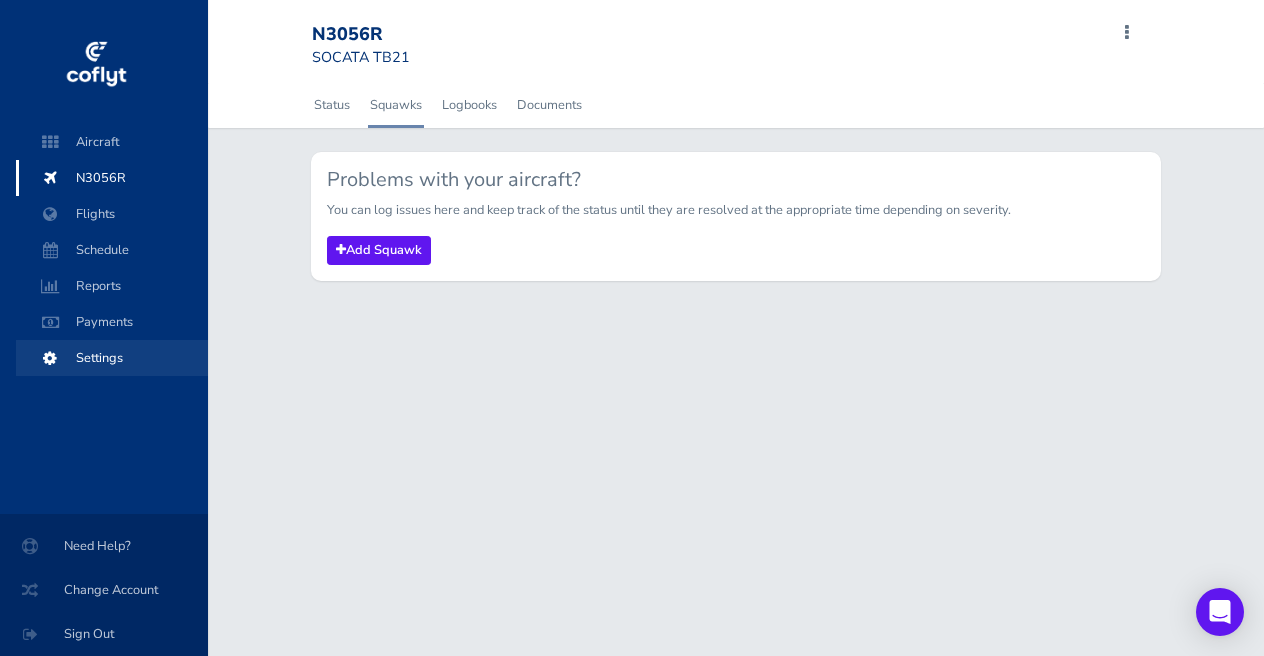 click on "Settings" at bounding box center (112, 358) 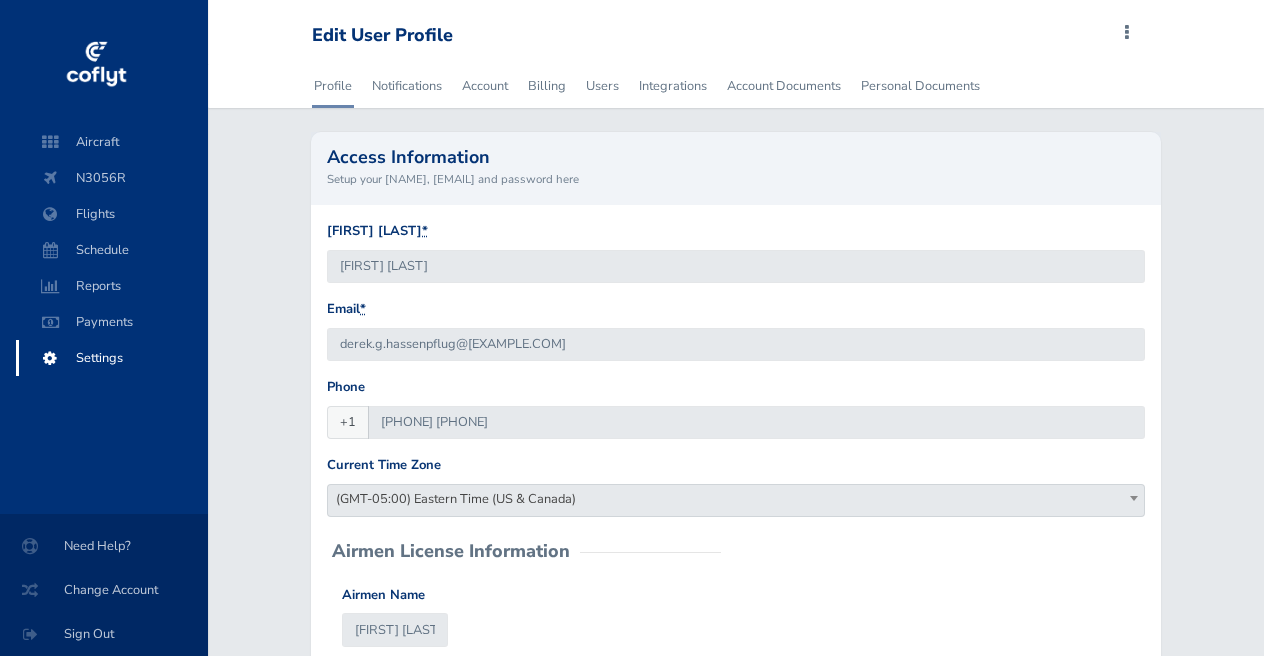 scroll, scrollTop: 0, scrollLeft: 0, axis: both 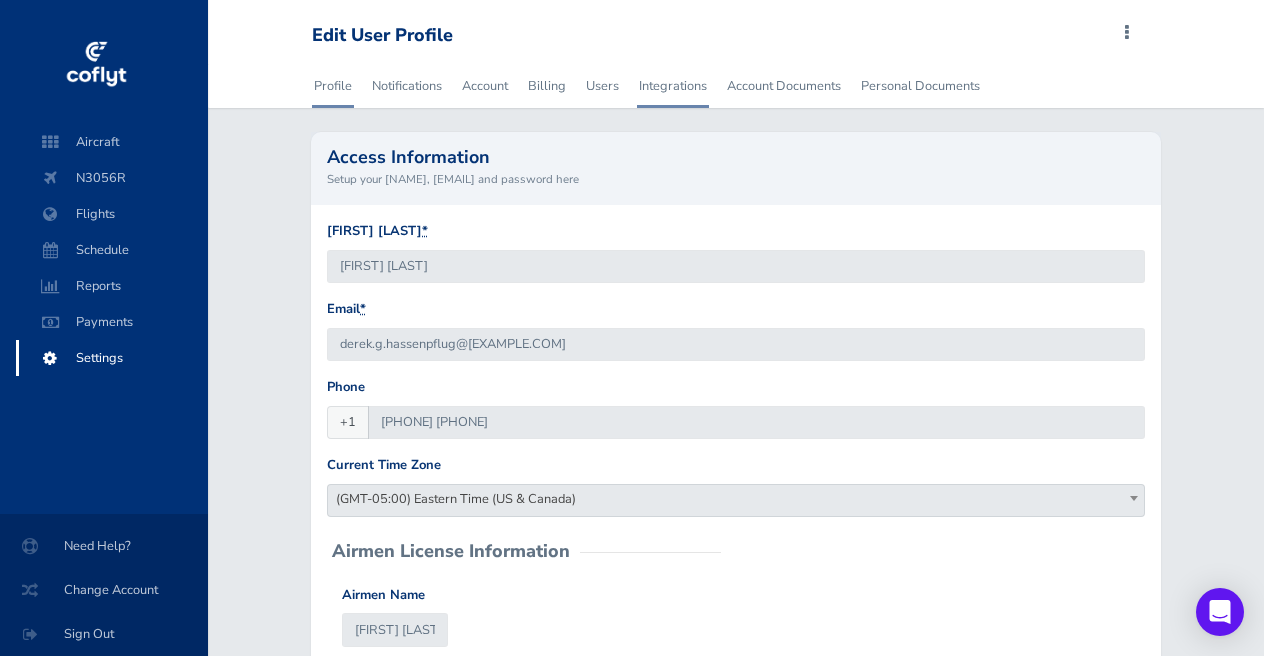 click on "Integrations" at bounding box center [673, 86] 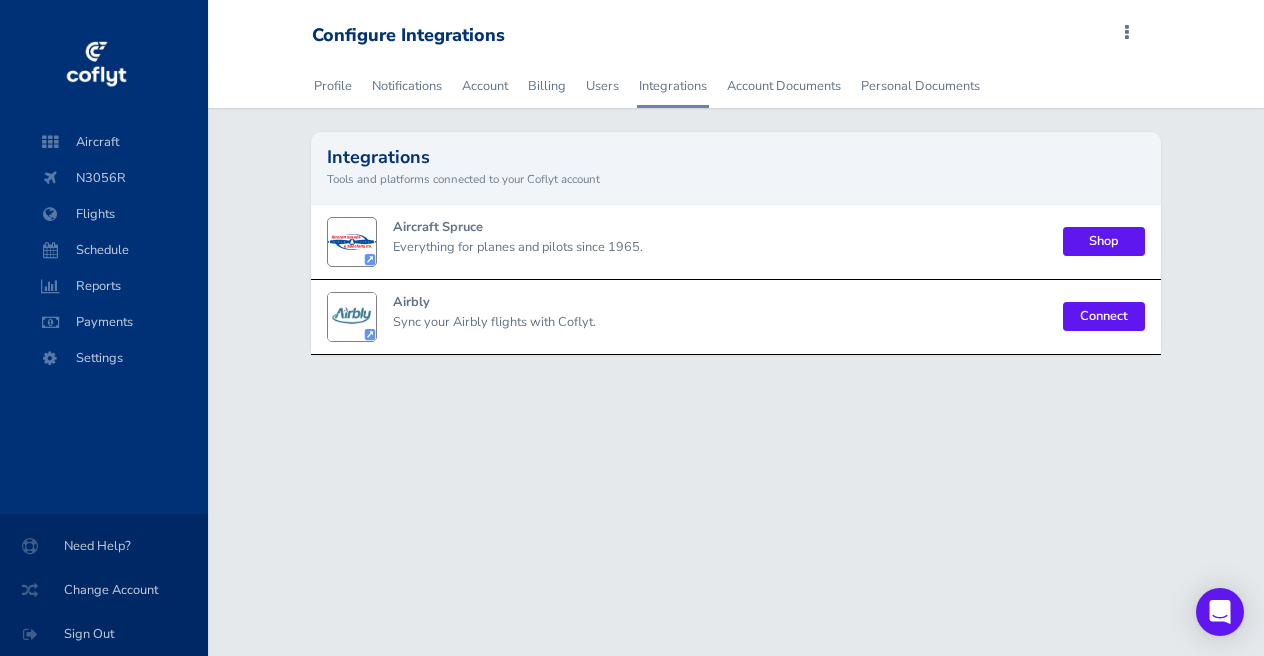 scroll, scrollTop: 0, scrollLeft: 0, axis: both 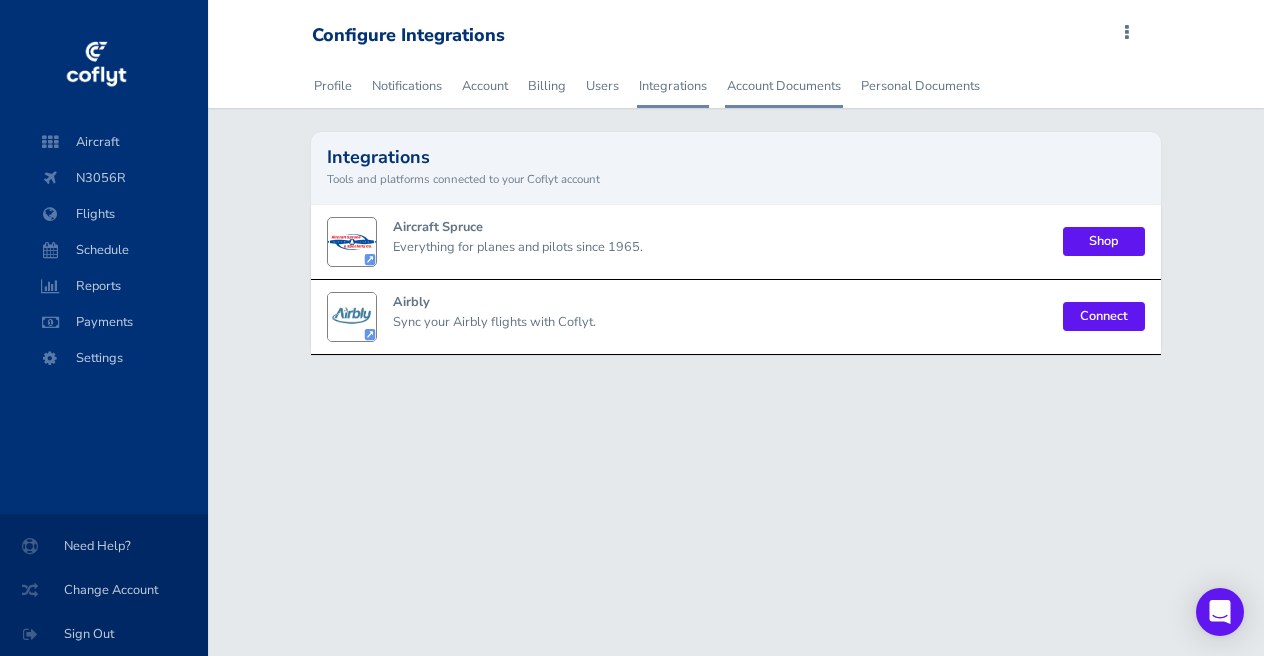 click on "Account Documents" at bounding box center (784, 86) 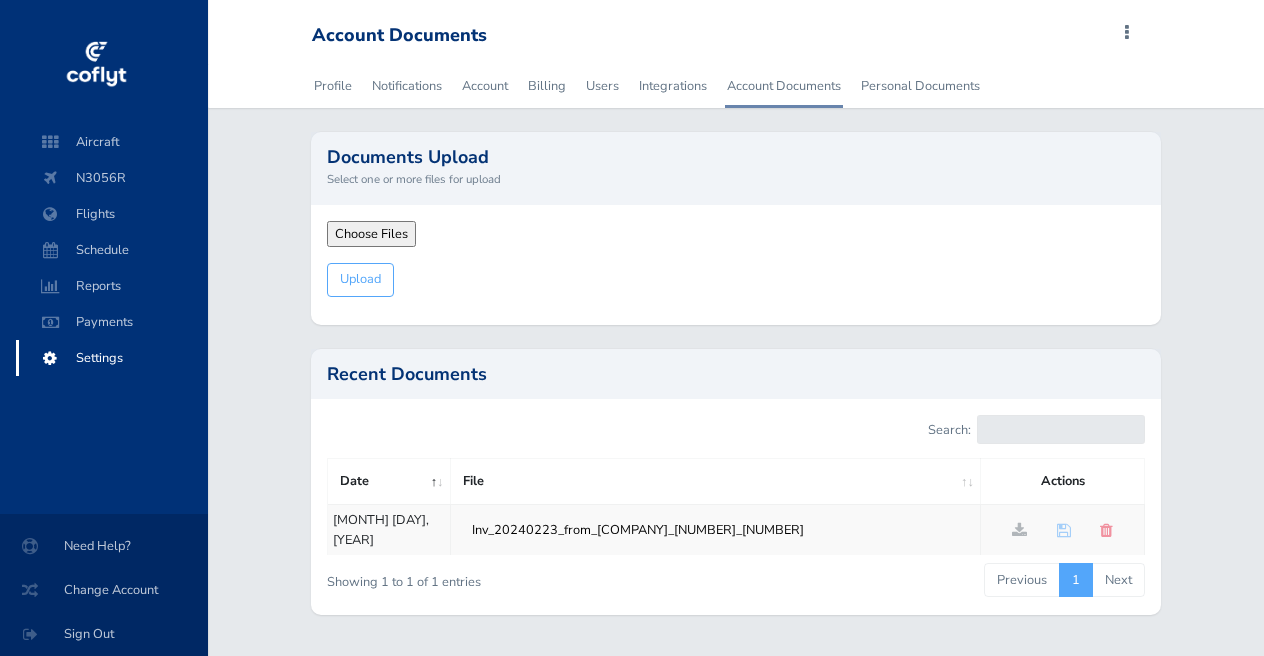 scroll, scrollTop: 0, scrollLeft: 0, axis: both 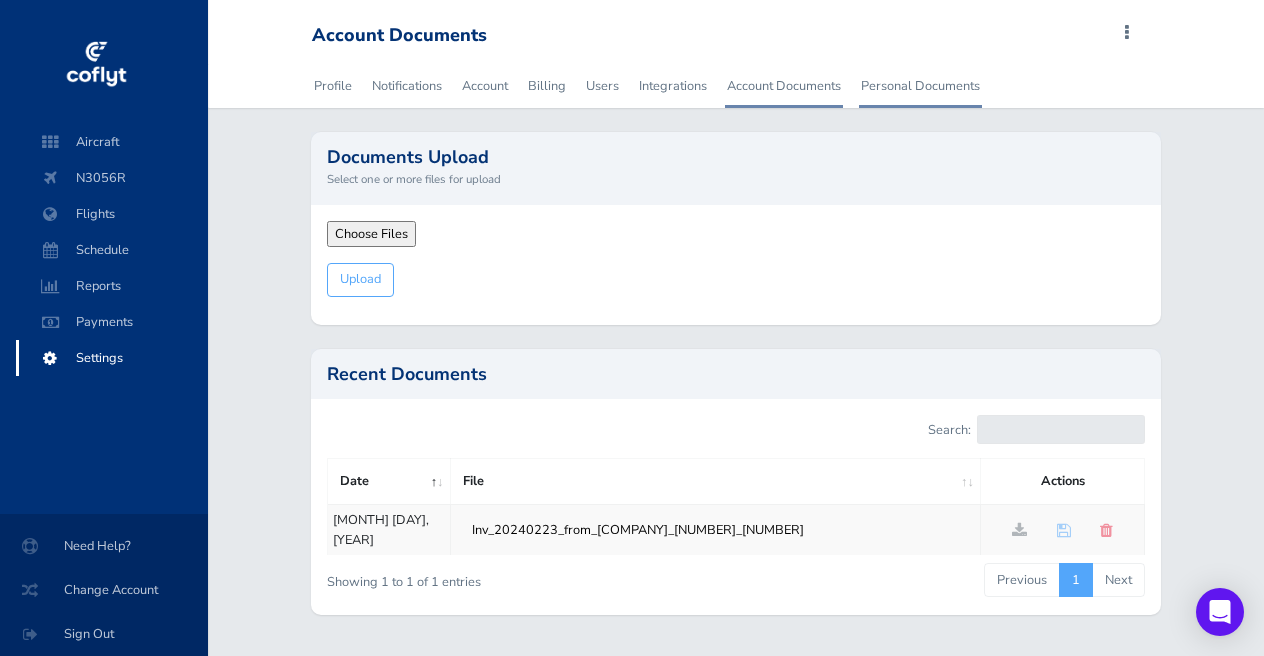 click on "Personal Documents" at bounding box center [920, 86] 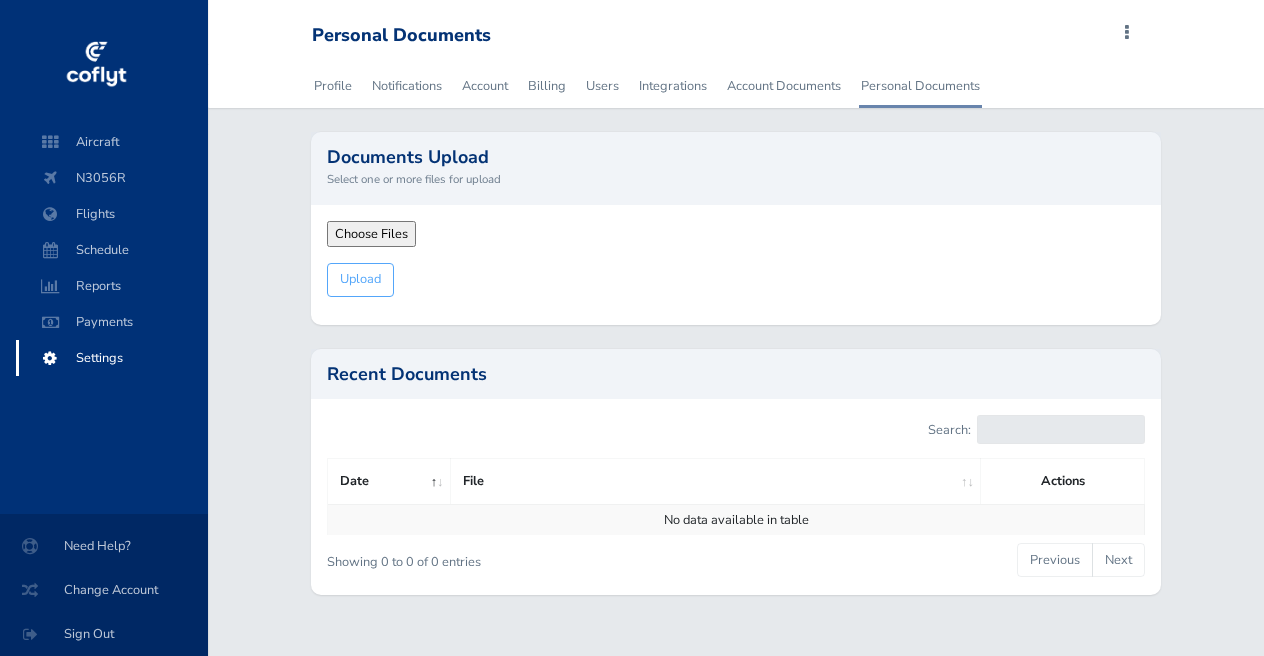 scroll, scrollTop: 0, scrollLeft: 0, axis: both 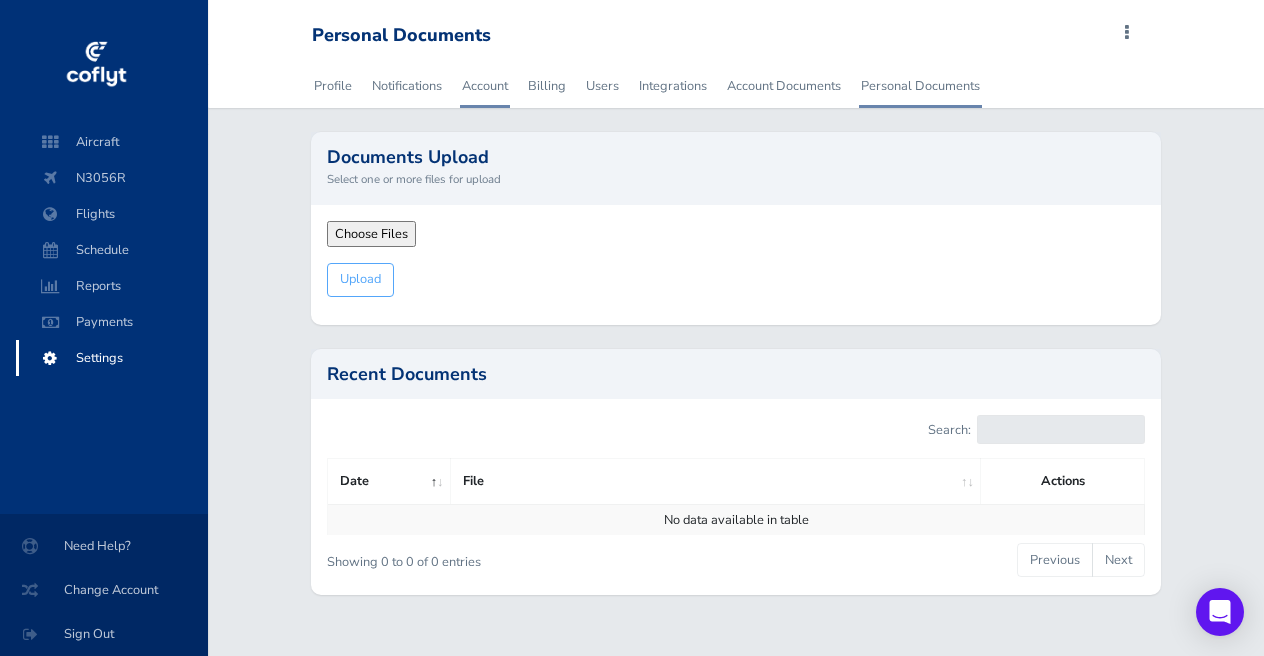 click on "Account" at bounding box center [485, 86] 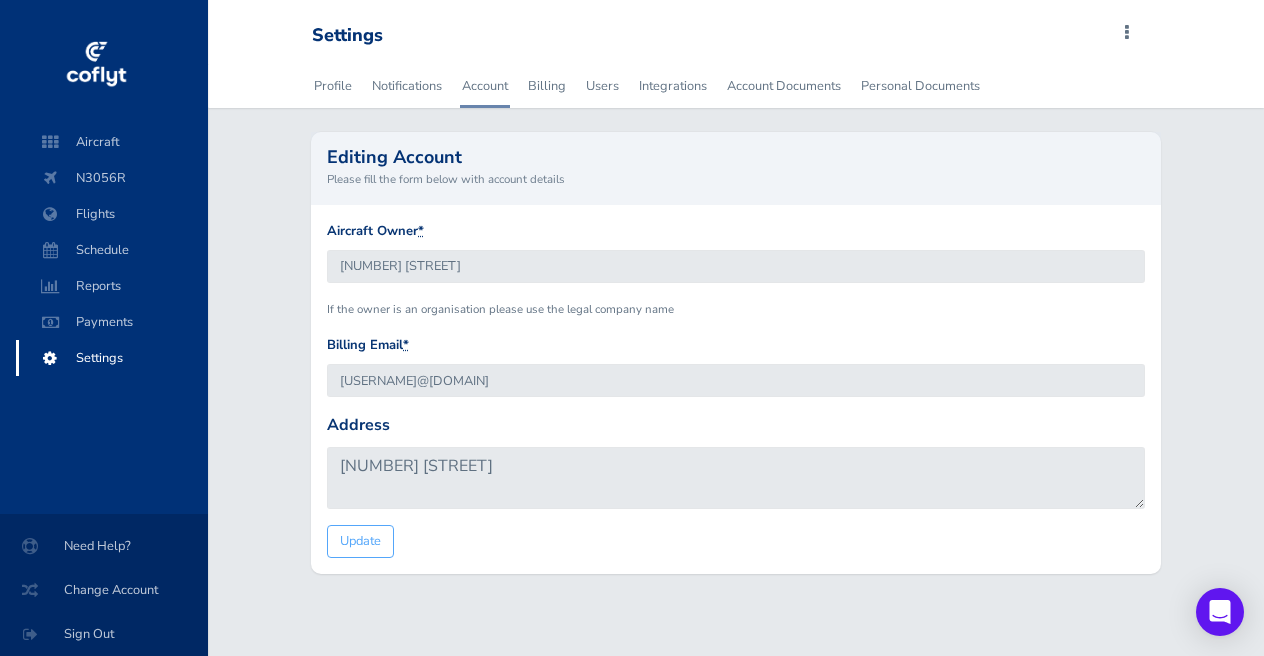 scroll, scrollTop: 0, scrollLeft: 0, axis: both 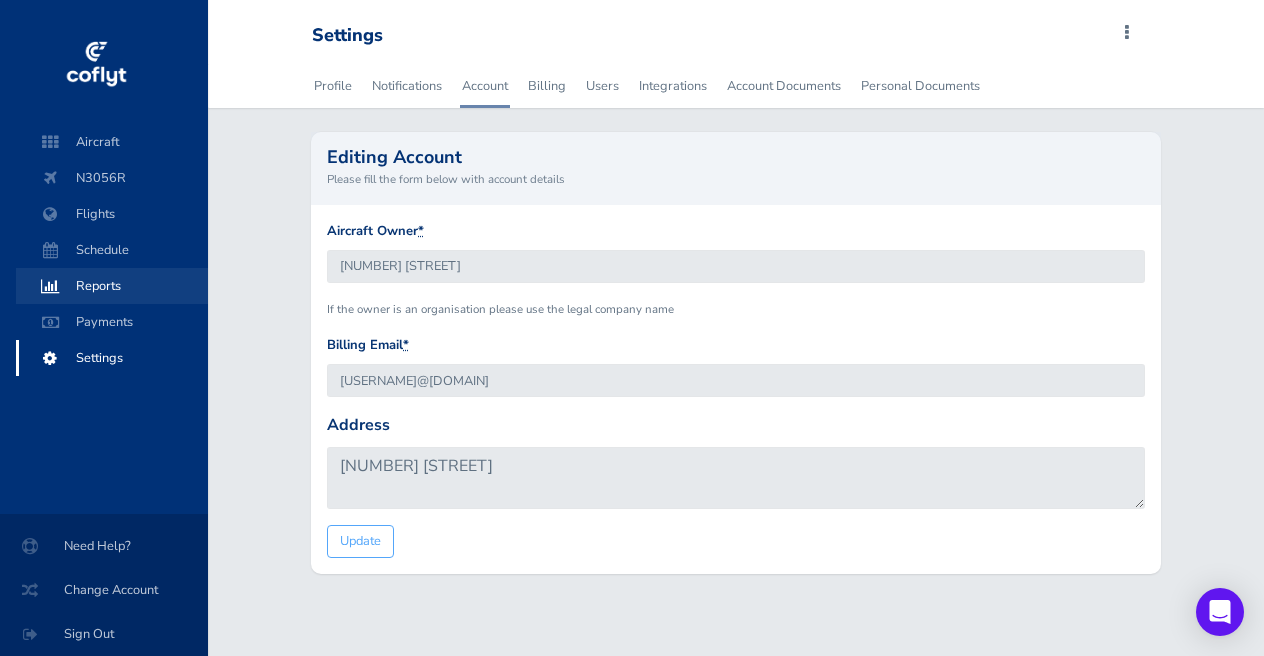 click on "Reports" at bounding box center [112, 286] 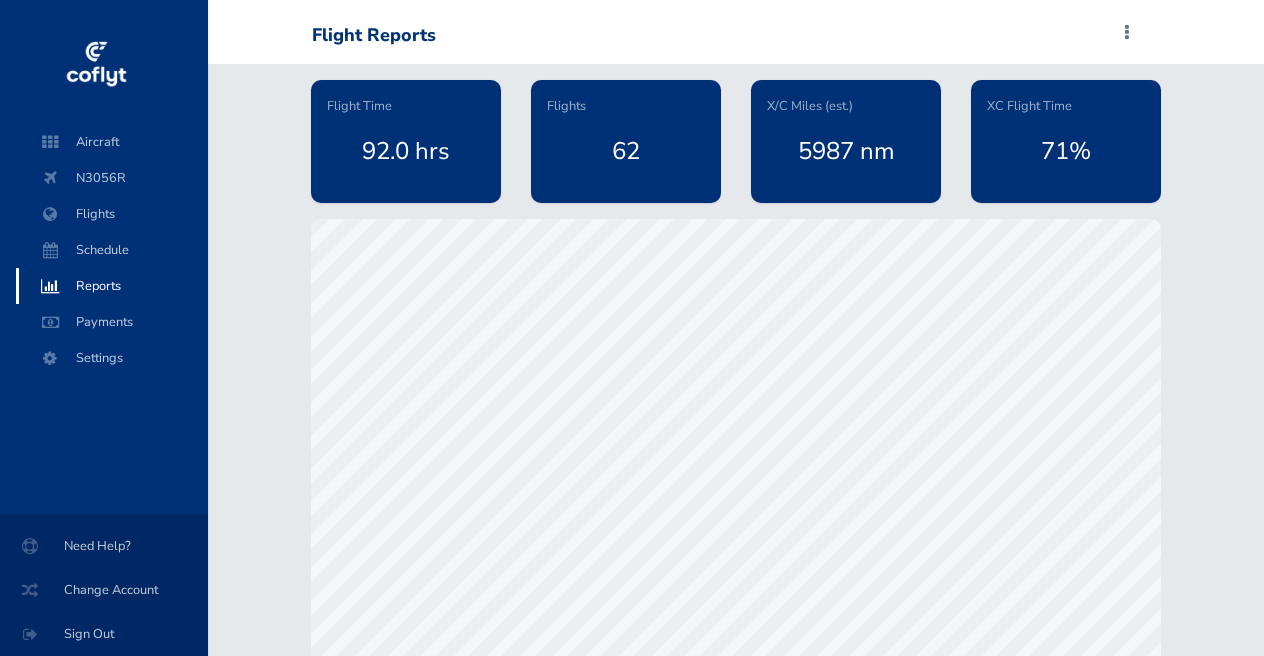 scroll, scrollTop: 0, scrollLeft: 0, axis: both 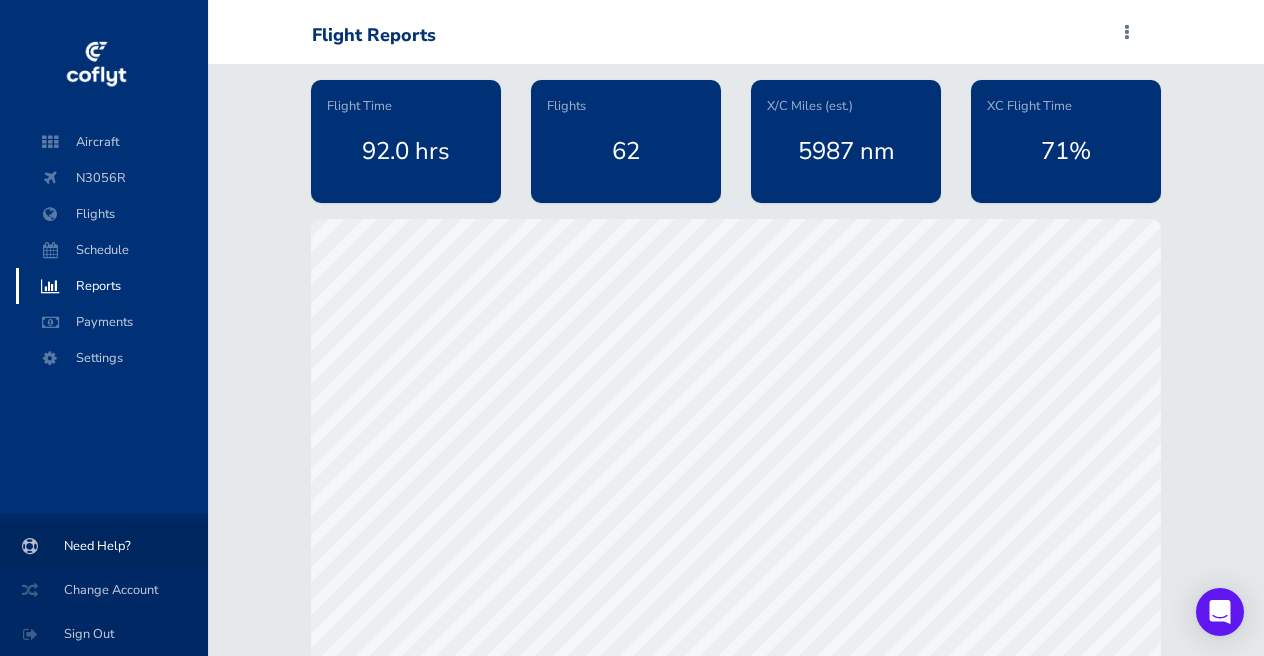 click on "Need Help?" at bounding box center (104, 546) 